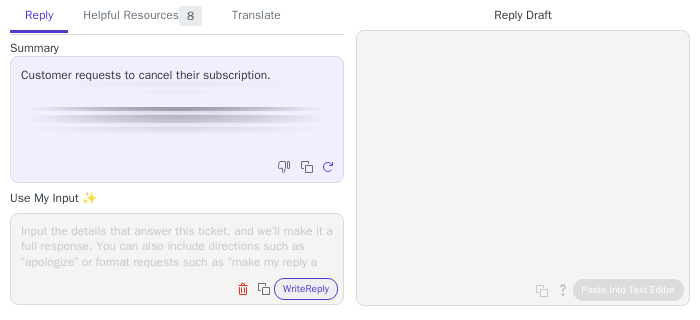 scroll, scrollTop: 0, scrollLeft: 0, axis: both 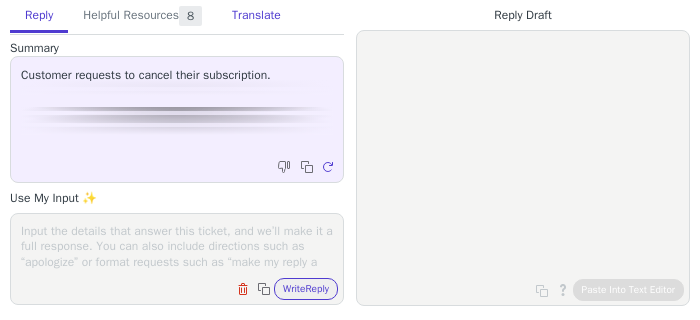 click on "Translate" at bounding box center [256, 16] 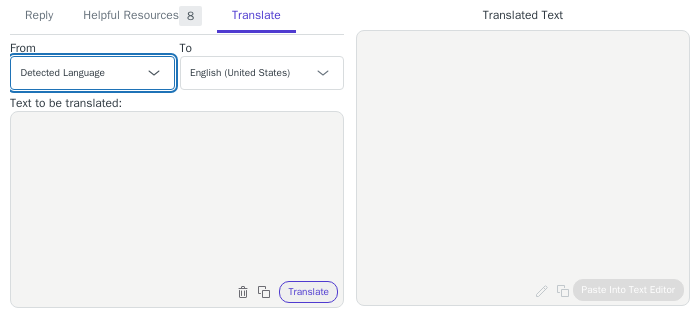 click on "Detected Language Czech - čeština English (United States) Danish Dutch French - français French (Canada) German - Deutsch Italian Japanese Korean Norwegian Polish - polski Portuguese Portuguese (Brazil) Slovak Spanish - español Swedish Arabic - العربية Arabic (Bahrain) - العربية (البحرين) Arabic (Kuwait) - العربية (الكويت) Arabic (Morocco) - العربية (المغرب) Bulgarian (Bulgaria) - български (България) Czech (Czechia) - čeština (Česko) English (South Africa) Romanian - română Slovak (Slovakia) - slovenčina (Slovensko) Slovenian - slovenščina Serbian - српски French (France) - français (France)" at bounding box center (92, 73) 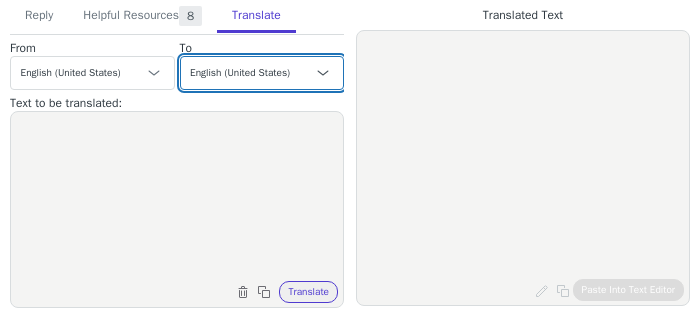 click on "Czech - čeština English (United States) Danish Dutch French - français French (Canada) German - Deutsch Italian Japanese Korean Norwegian Polish - polski Portuguese Portuguese (Brazil) Slovak Spanish - español Swedish Arabic - العربية Arabic (Bahrain) - العربية (البحرين) Arabic (Kuwait) - العربية (الكويت) Arabic (Morocco) - العربية (المغرب) Bulgarian (Bulgaria) - български (България) Czech (Czechia) - čeština (Česko) English (South Africa) Romanian - română Slovak (Slovakia) - slovenčina (Slovensko) Slovenian - slovenščina Serbian - српски French (France) - français (France)" at bounding box center (262, 73) 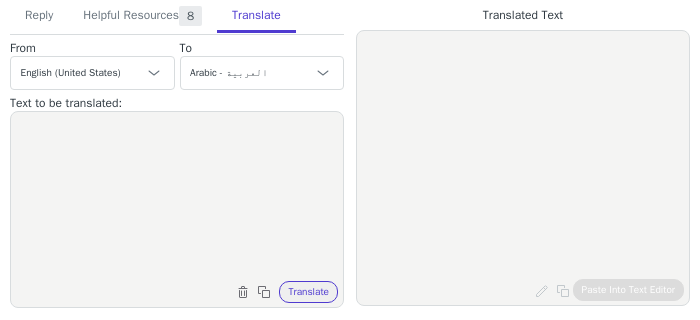 click at bounding box center (177, 197) 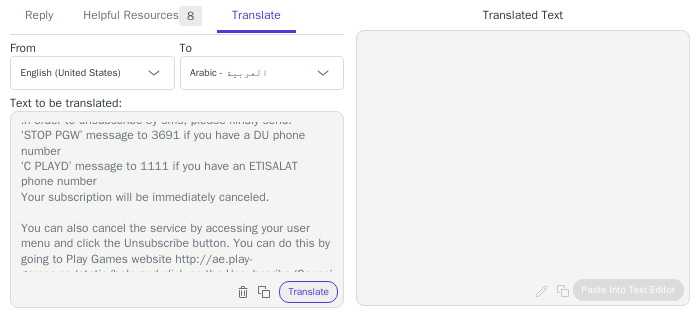 scroll, scrollTop: 0, scrollLeft: 0, axis: both 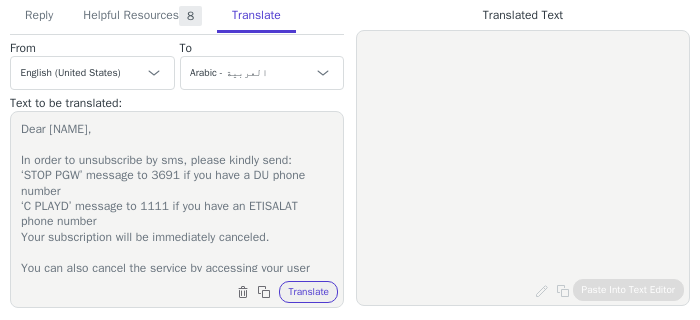 click on "Dear [NAME],
In order to unsubscribe by sms, please kindly send:
‘STOP PGW’ message to 3691 if you have a DU phone number
‘C PLAYD’ message to 1111 if you have an ETISALAT phone number
Your subscription will be immediately canceled.
You can also cancel the service by accessing your user menu and click the Unsubscribe button. You can do this by going to Play Games website http://ae.play-games.co/static/help and click on the Unsubscribe/Cancel button.
Alternatively, if you would like us to cancel the service for you, please kindly provide the phone number on which you have activated the subscription. Unless we have the phone number of the subscription there is no other way for us to identify a subscription in the system and cancel it.
Thank you." at bounding box center [177, 197] 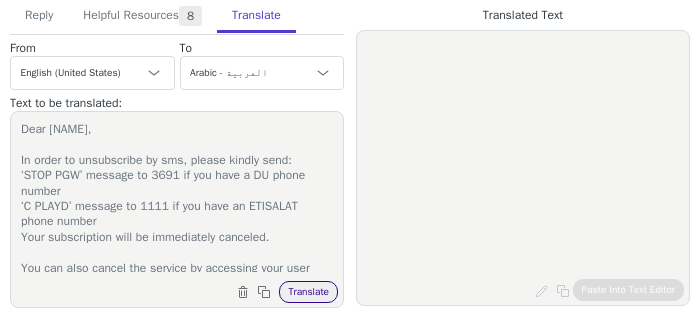 type on "Dear [NAME],
In order to unsubscribe by sms, please kindly send:
‘STOP PGW’ message to 3691 if you have a DU phone number
‘C PLAYD’ message to 1111 if you have an ETISALAT phone number
Your subscription will be immediately canceled.
You can also cancel the service by accessing your user menu and click the Unsubscribe button. You can do this by going to Play Games website http://ae.play-games.co/static/help and click on the Unsubscribe/Cancel button.
Alternatively, if you would like us to cancel the service for you, please kindly provide the phone number on which you have activated the subscription. Unless we have the phone number of the subscription there is no other way for us to identify a subscription in the system and cancel it.
Thank you." 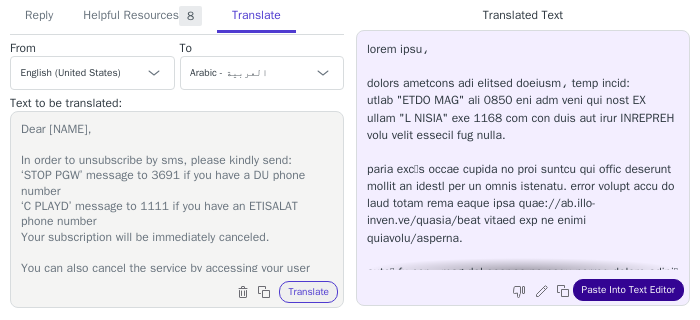 click on "Paste Into Text Editor" at bounding box center [628, 290] 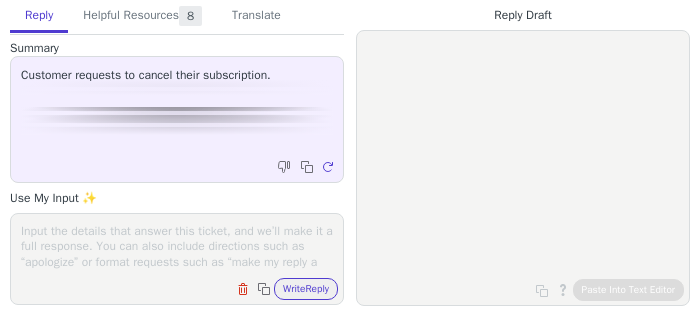 scroll, scrollTop: 0, scrollLeft: 0, axis: both 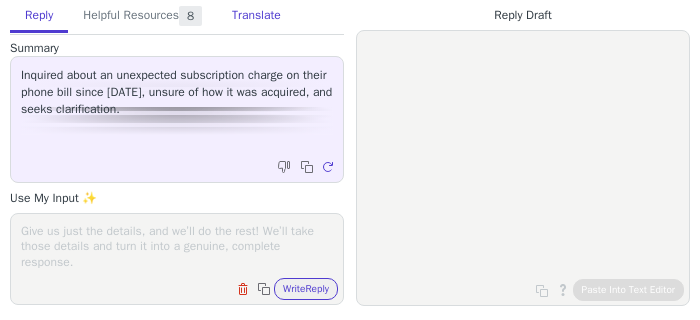 click on "Translate" at bounding box center [256, 16] 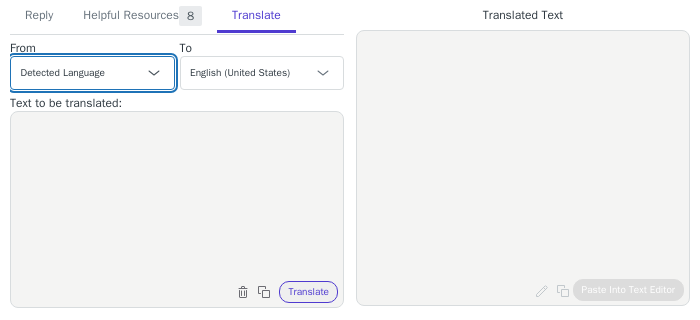 click on "Detected Language Czech - čeština English (United States) Danish Dutch French - français French (Canada) German - Deutsch Italian Japanese Korean Norwegian Polish - polski Portuguese Portuguese (Brazil) Slovak Spanish - español Swedish Arabic - العربية Arabic (Bahrain) - العربية (البحرين) Arabic (Kuwait) - العربية (الكويت) Arabic (Morocco) - العربية (المغرب) Bulgarian (Bulgaria) - български (България) Czech (Czechia) - čeština (Česko) English (South Africa) Romanian - română Slovak (Slovakia) - slovenčina (Slovensko) Slovenian - slovenščina Serbian - српски French (France) - français (France)" at bounding box center (92, 73) 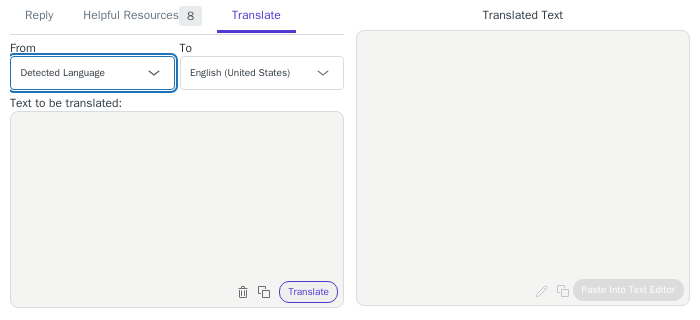 select on "en-us" 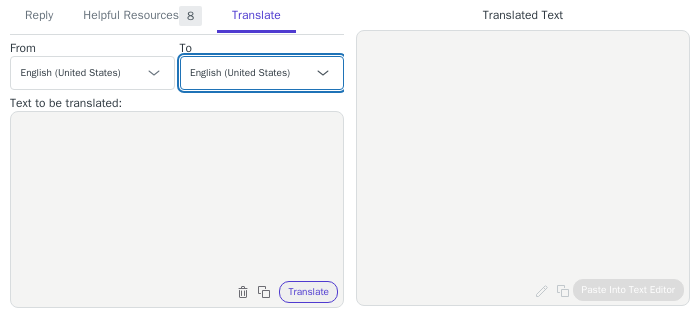 click on "Czech - čeština English (United States) Danish Dutch French - français French (Canada) German - Deutsch Italian Japanese Korean Norwegian Polish - polski Portuguese Portuguese (Brazil) Slovak Spanish - español Swedish Arabic - العربية Arabic (Bahrain) - العربية (البحرين) Arabic (Kuwait) - العربية (الكويت) Arabic (Morocco) - العربية (المغرب) Bulgarian (Bulgaria) - български (България) Czech (Czechia) - čeština (Česko) English (South Africa) Romanian - română Slovak (Slovakia) - slovenčina (Slovensko) Slovenian - slovenščina Serbian - српски French (France) - français (France)" at bounding box center [262, 73] 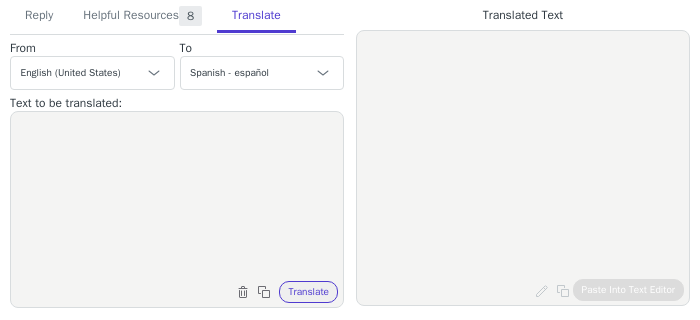 click at bounding box center (177, 197) 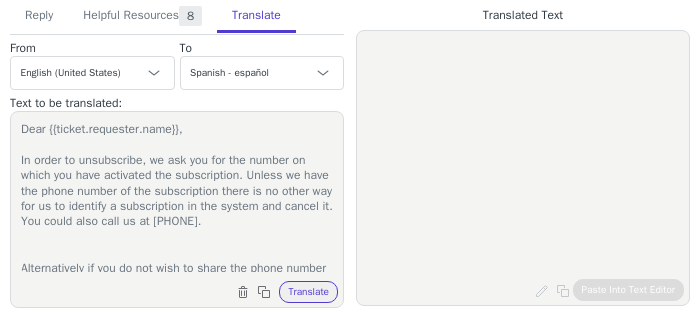 scroll, scrollTop: 96, scrollLeft: 0, axis: vertical 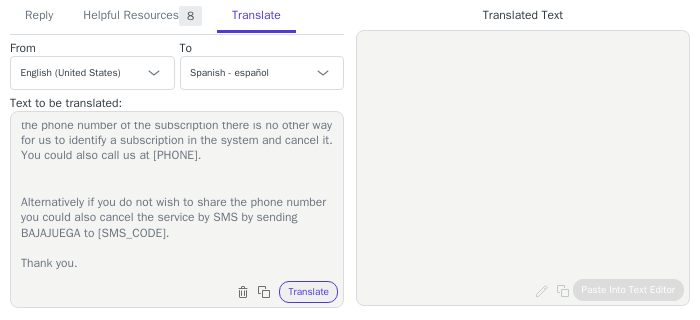 click on "Dear {{ticket.requester.name}},
In order to unsubscribe, we ask you for the number on which you have activated the subscription. Unless we have the phone number of the subscription there is no other way for us to identify a subscription in the system and cancel it.
You could also call us at [PHONE].
Alternatively if you do not wish to share the phone number you could also cancel the service by SMS by sending BAJAJUEGA to [SMS_CODE].
Thank you." at bounding box center (177, 197) 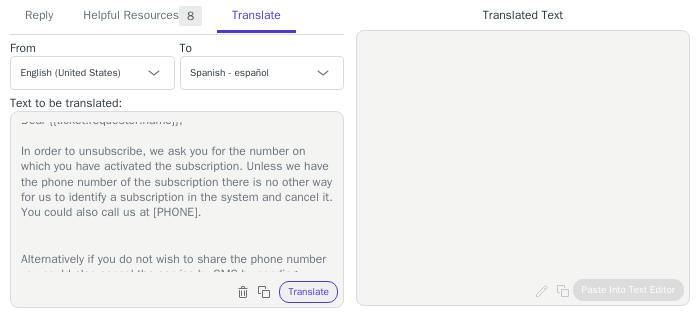 scroll, scrollTop: 0, scrollLeft: 0, axis: both 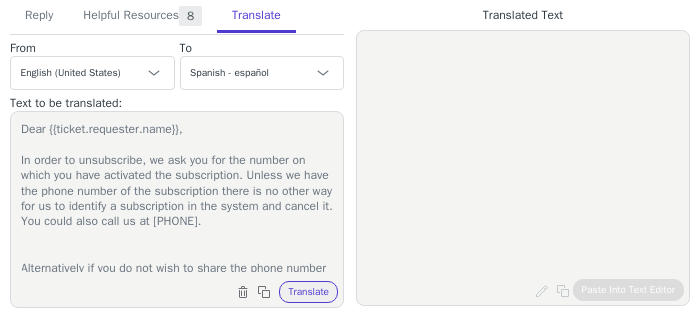 click on "Dear {{ticket.requester.name}},
In order to unsubscribe, we ask you for the number on which you have activated the subscription. Unless we have the phone number of the subscription there is no other way for us to identify a subscription in the system and cancel it.
You could also call us at [PHONE].
Alternatively if you do not wish to share the phone number you could also cancel the service by SMS by sending BAJAJUEGA to [SMS_CODE].
Thank you." at bounding box center (177, 197) 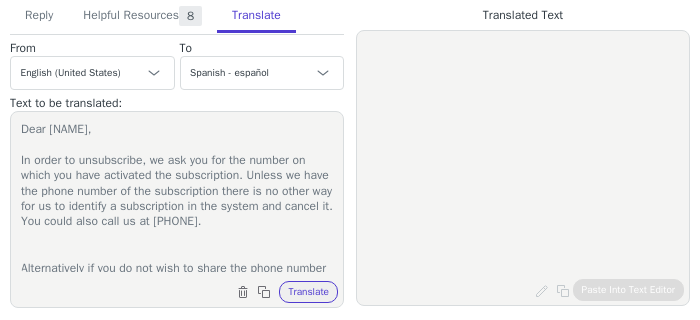 click on "Dear [NAME],
In order to unsubscribe, we ask you for the number on which you have activated the subscription. Unless we have the phone number of the subscription there is no other way for us to identify a subscription in the system and cancel it.
You could also call us at [PHONE].
Alternatively if you do not wish to share the phone number you could also cancel the service by SMS by sending BAJAJUEGA to [SMS_CODE].
Thank you." at bounding box center [177, 197] 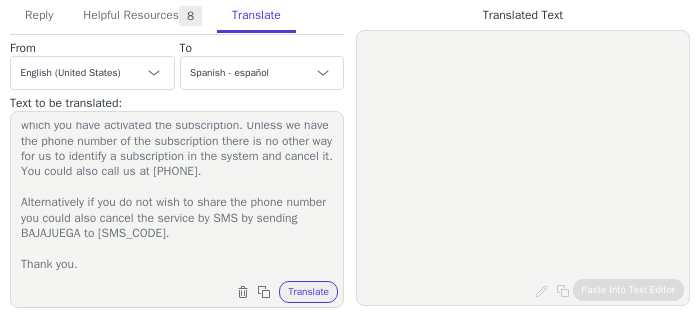 scroll, scrollTop: 0, scrollLeft: 0, axis: both 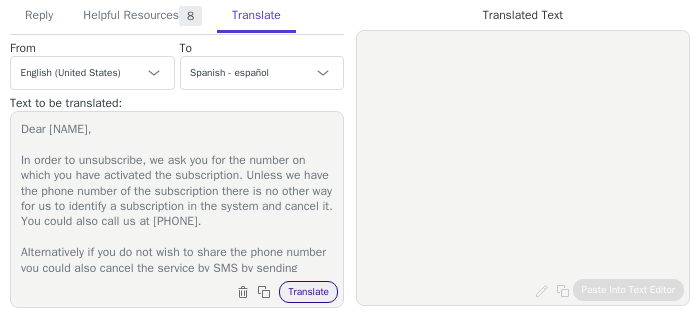 type on "Dear [NAME],
In order to unsubscribe, we ask you for the number on which you have activated the subscription. Unless we have the phone number of the subscription there is no other way for us to identify a subscription in the system and cancel it.
You could also call us at [PHONE].
Alternatively if you do not wish to share the phone number you could also cancel the service by SMS by sending BAJAJUEGA to [SMS_CODE].
Thank you." 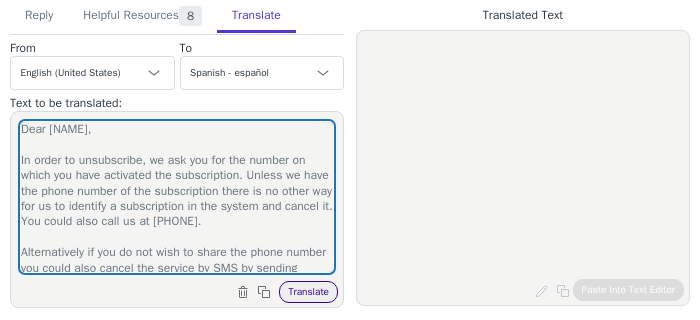 click on "Translate" at bounding box center [308, 292] 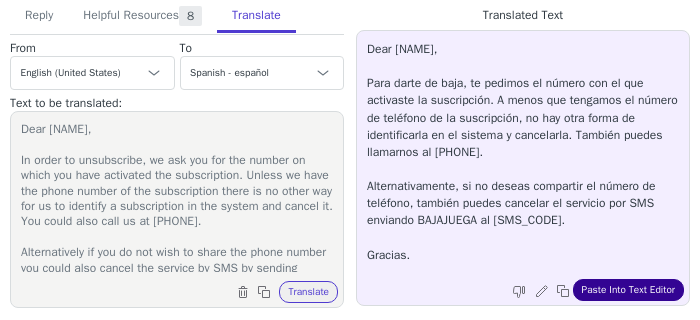 click on "Paste Into Text Editor" at bounding box center [628, 290] 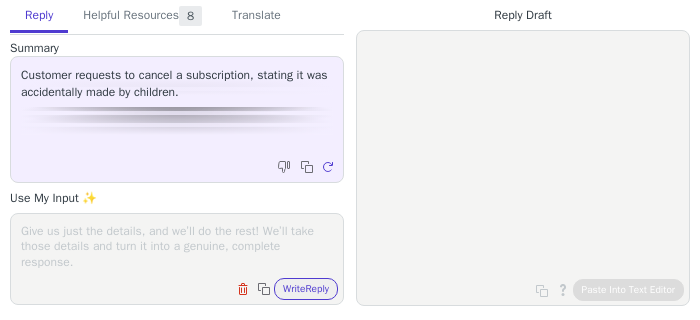 scroll, scrollTop: 0, scrollLeft: 0, axis: both 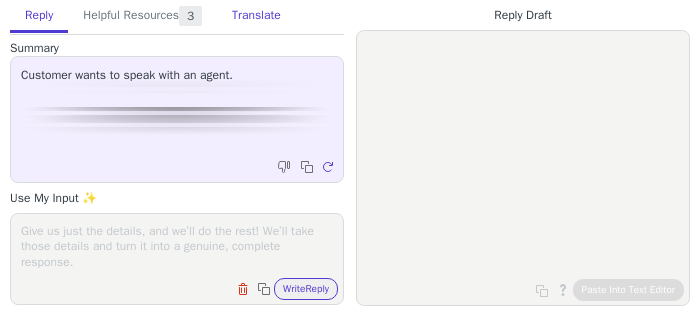 click on "Translate" at bounding box center [256, 16] 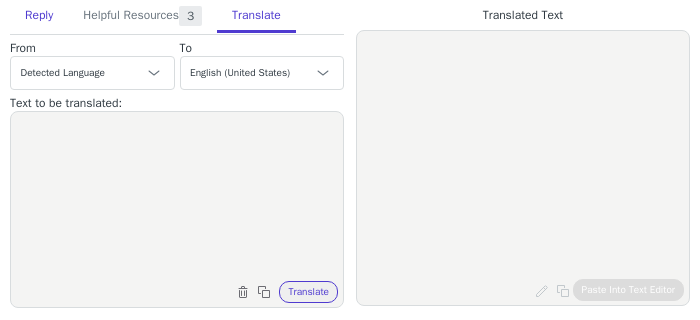 click on "Reply" at bounding box center [39, 16] 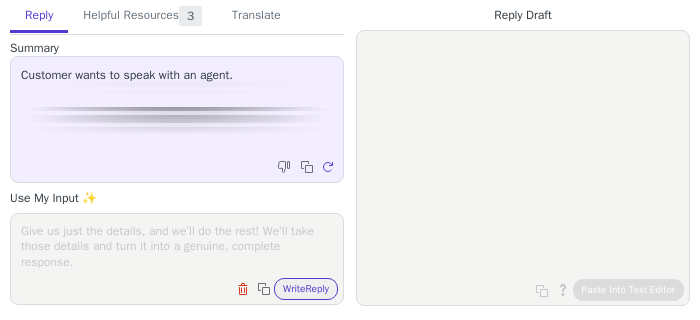 click at bounding box center (177, 246) 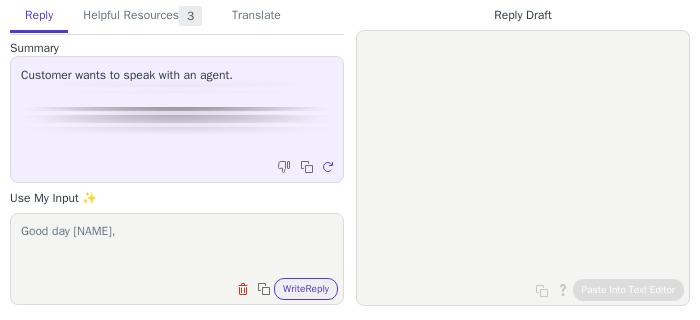 scroll, scrollTop: 0, scrollLeft: 0, axis: both 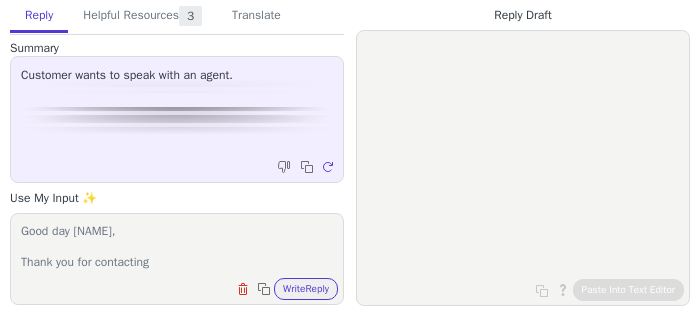 click on "Good day [NAME],
Thank you for contacting" at bounding box center (177, 246) 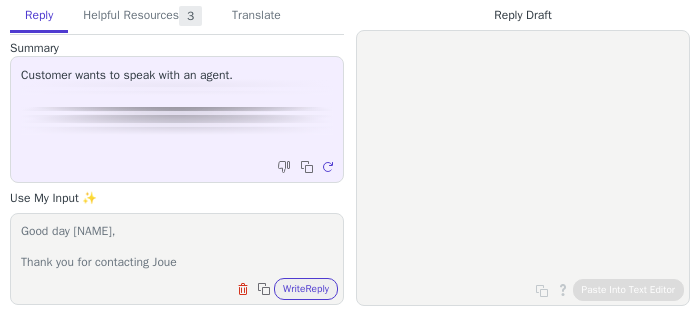 click on "Good day [NAME],
Thank you for contacting Joue" at bounding box center (177, 246) 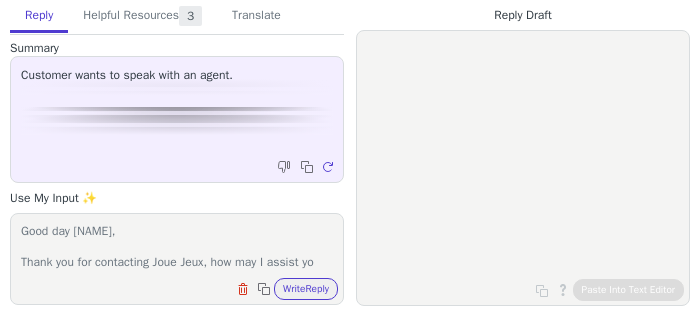 scroll, scrollTop: 16, scrollLeft: 0, axis: vertical 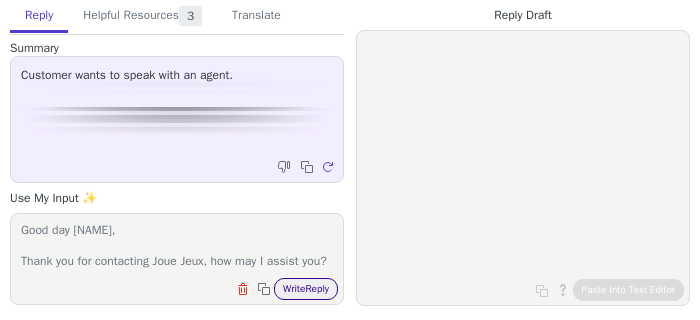 type on "Good day [NAME],
Thank you for contacting Joue Jeux, how may I assist you?" 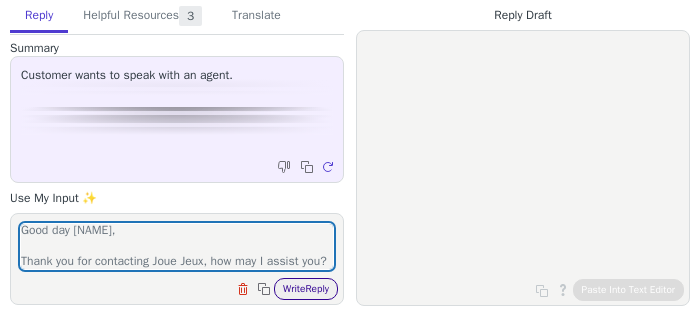 click on "Write  Reply" at bounding box center [306, 289] 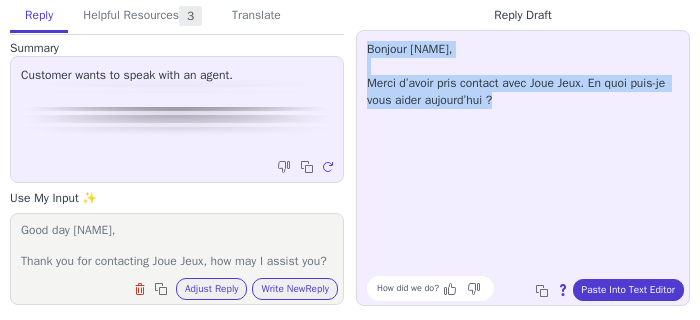 drag, startPoint x: 369, startPoint y: 49, endPoint x: 578, endPoint y: 124, distance: 222.04955 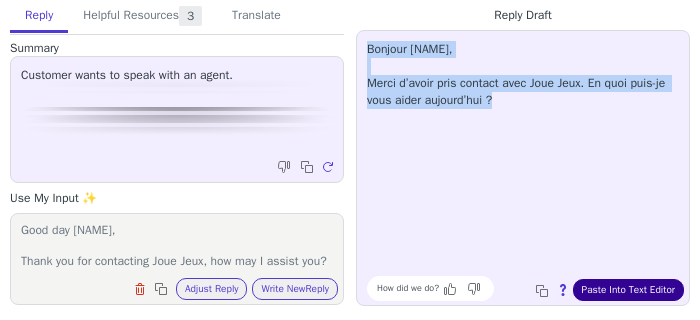 click on "Paste Into Text Editor" at bounding box center (628, 290) 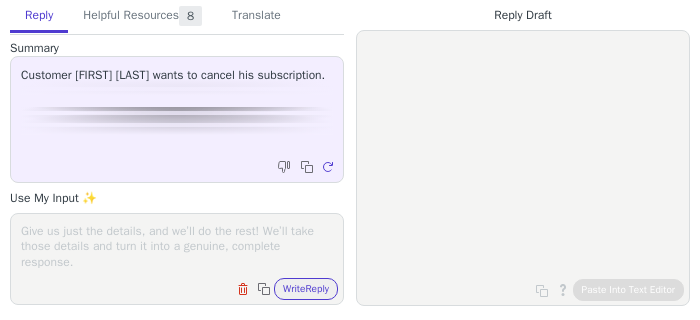 scroll, scrollTop: 0, scrollLeft: 0, axis: both 